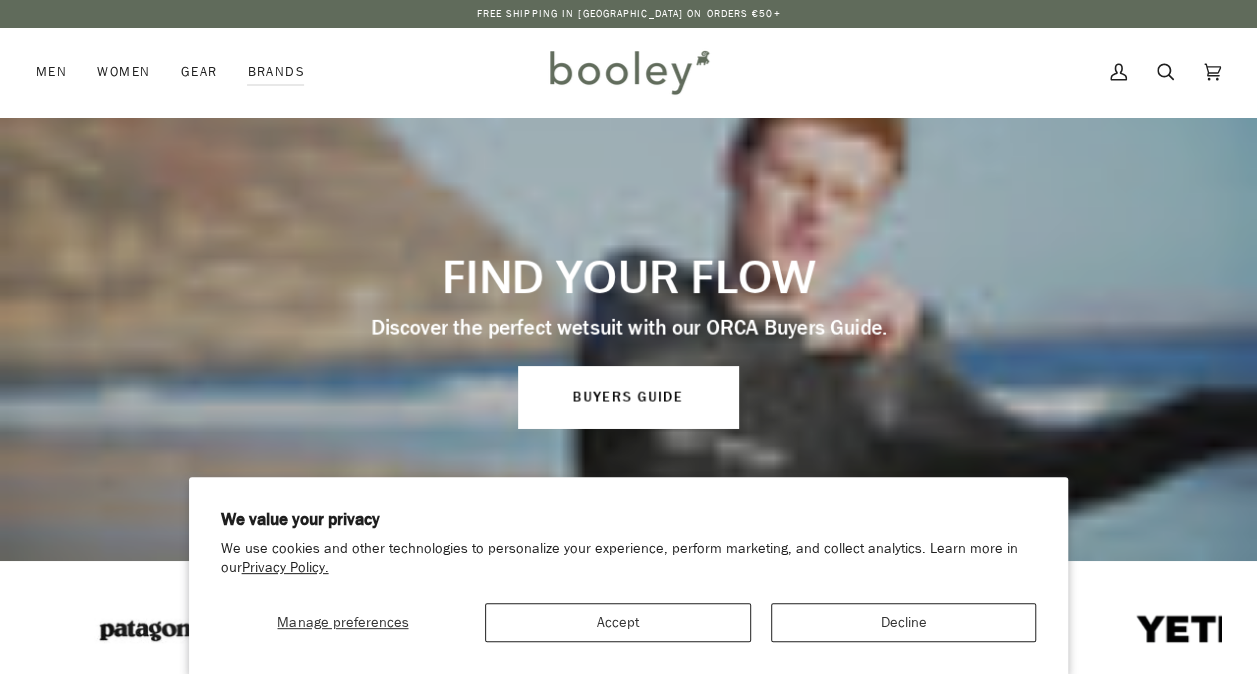 scroll, scrollTop: 0, scrollLeft: 0, axis: both 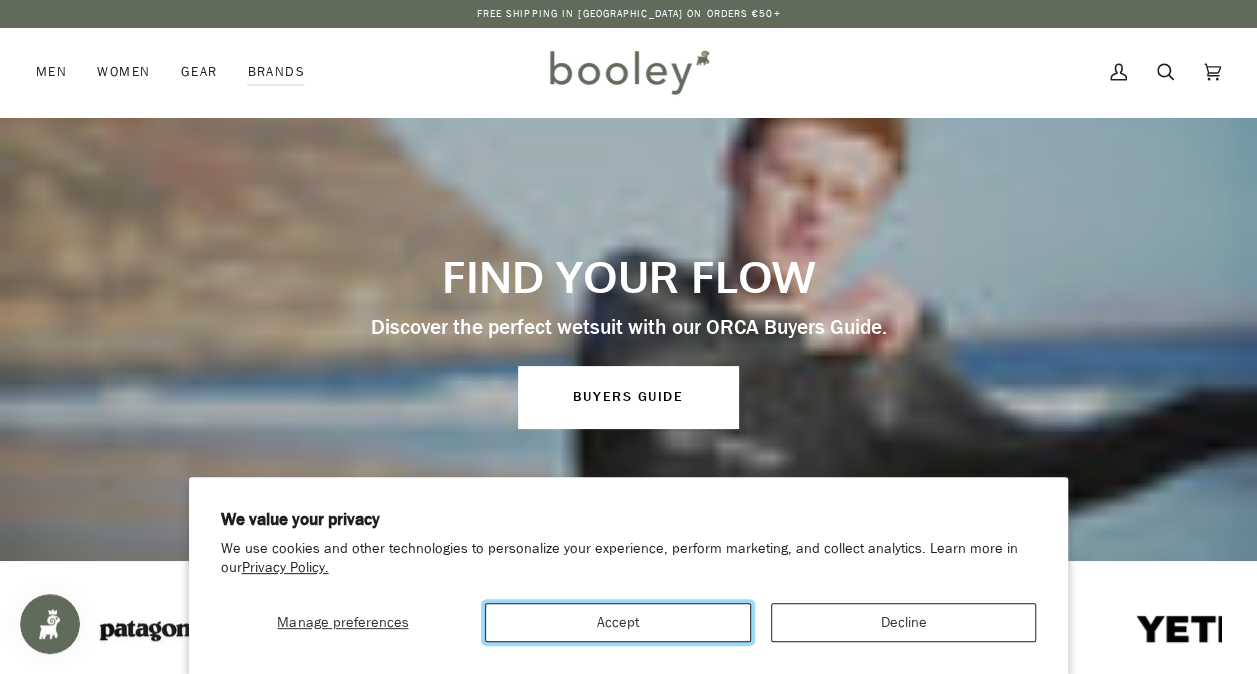 click on "Accept" at bounding box center [618, 622] 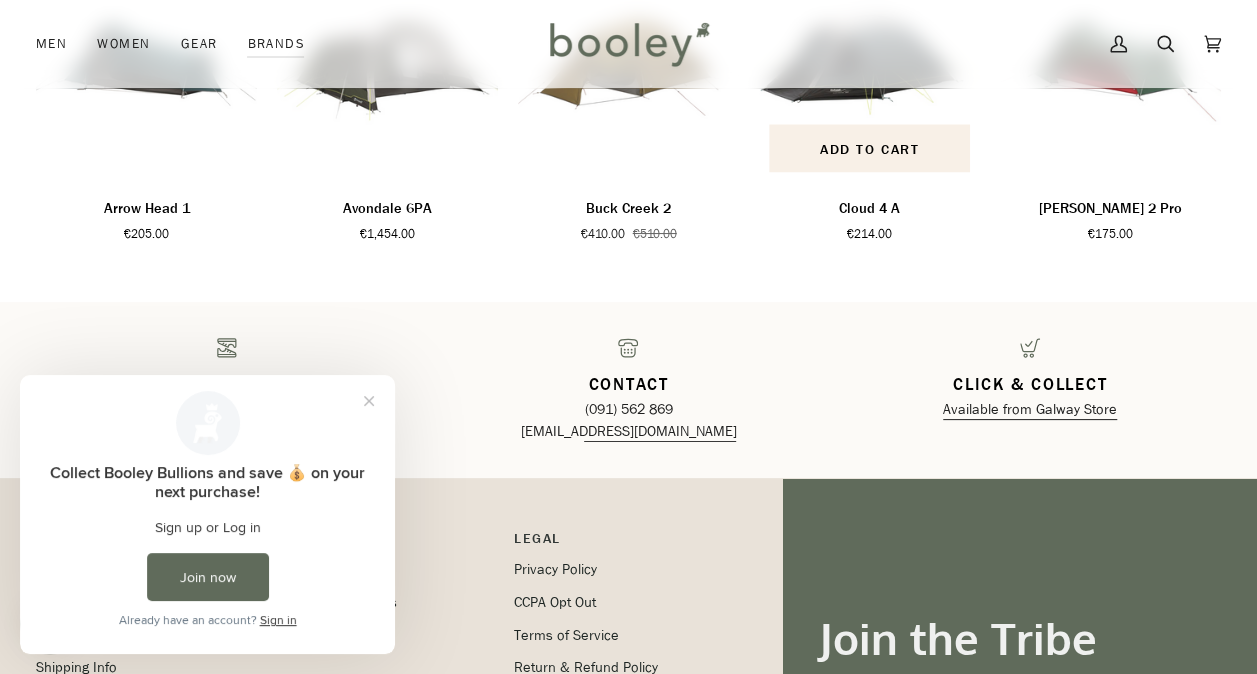 scroll, scrollTop: 1900, scrollLeft: 0, axis: vertical 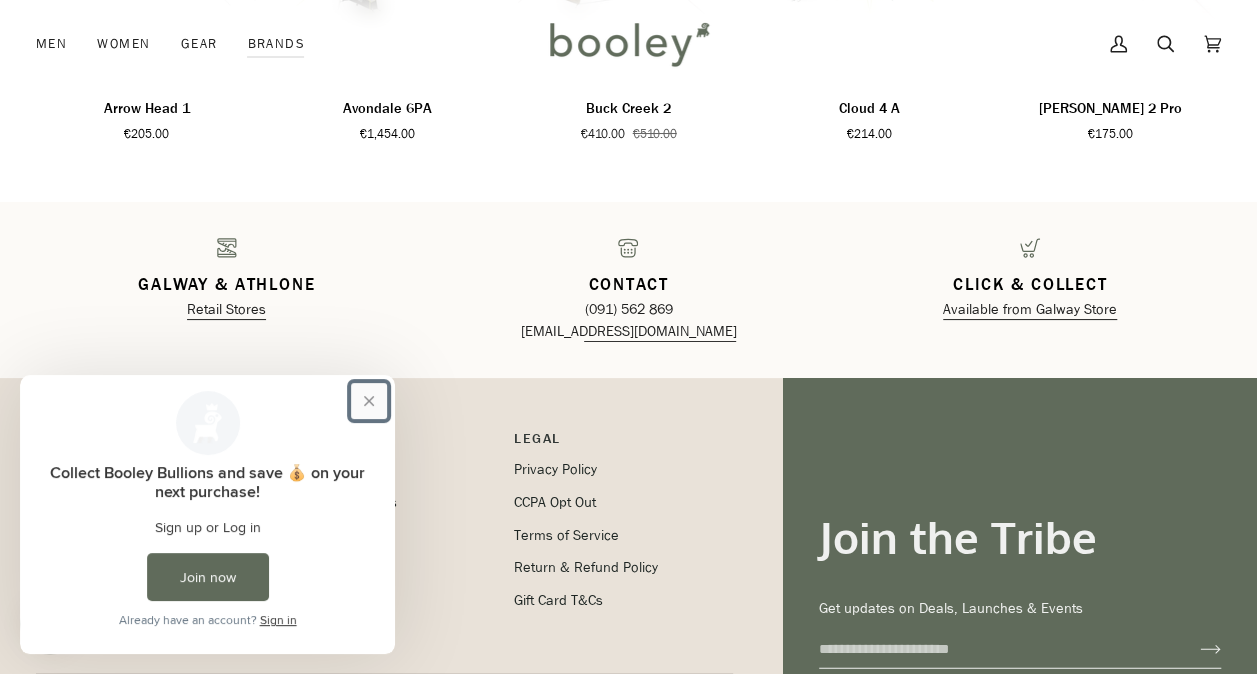 click at bounding box center [369, 401] 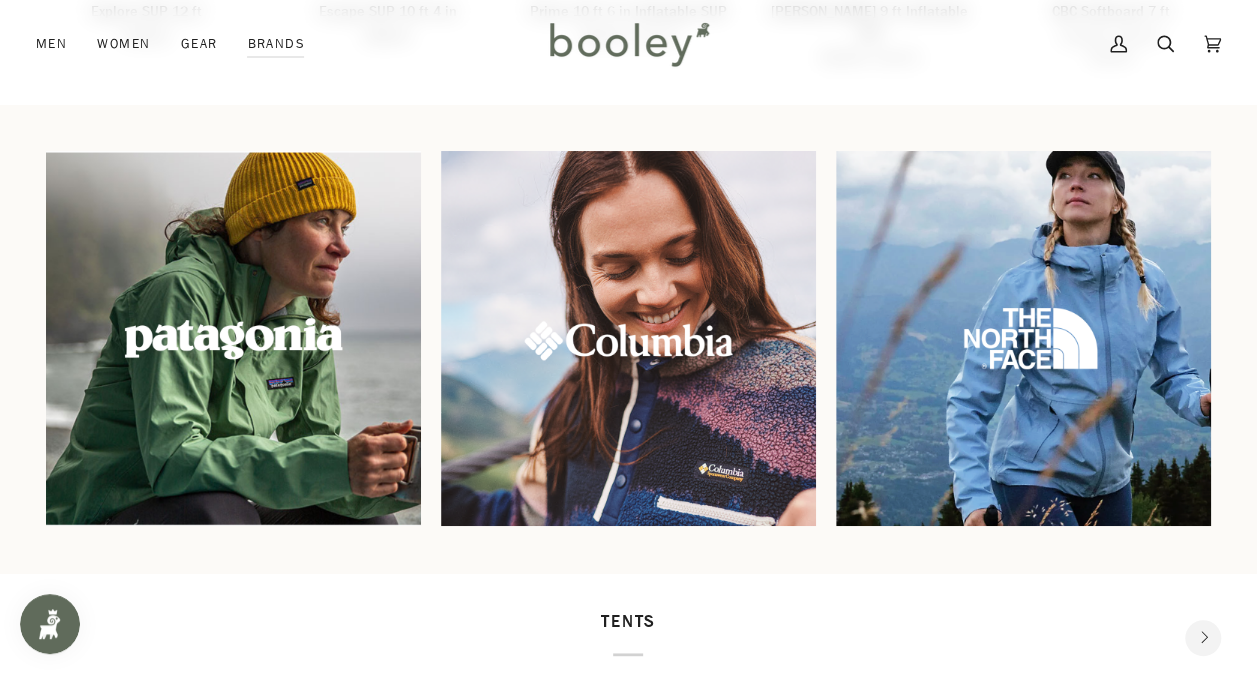 scroll, scrollTop: 1100, scrollLeft: 0, axis: vertical 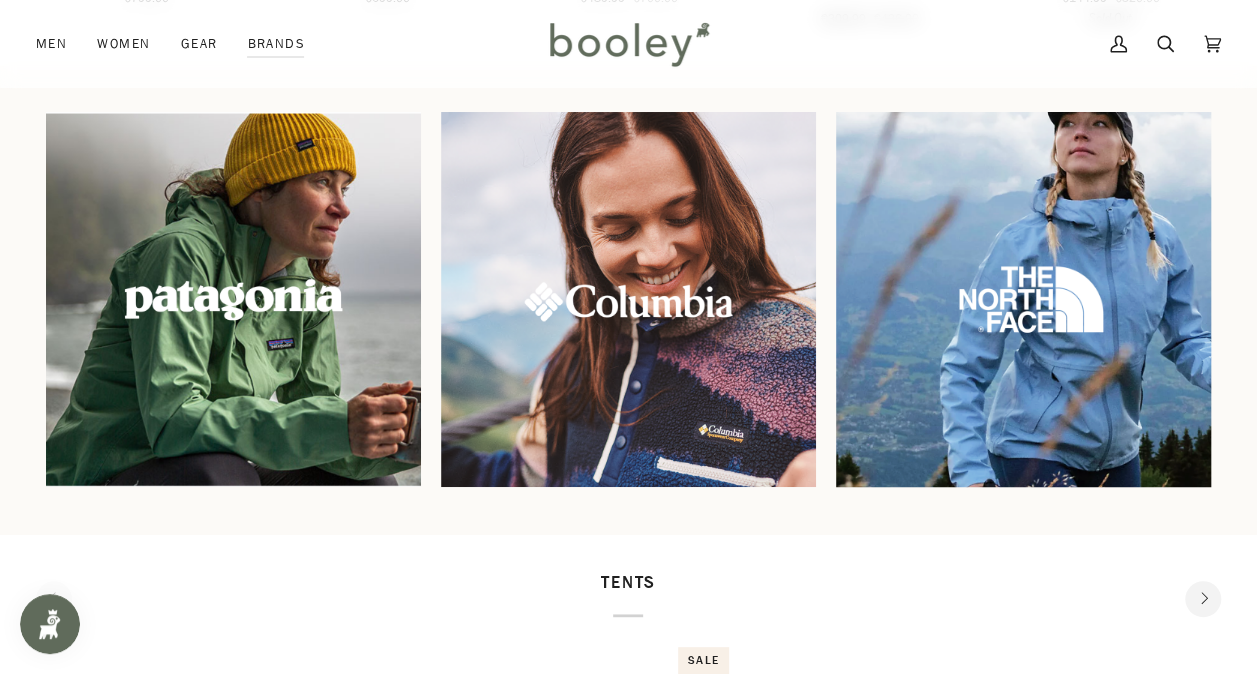 click at bounding box center [1023, 299] 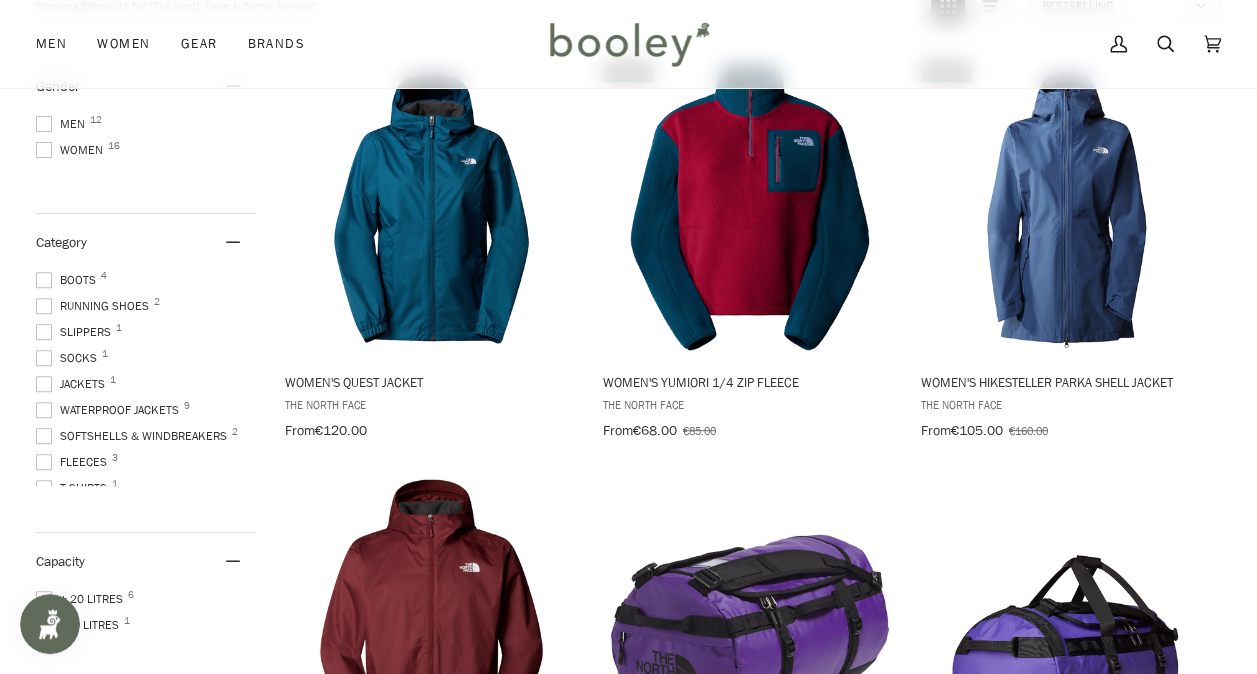scroll, scrollTop: 200, scrollLeft: 0, axis: vertical 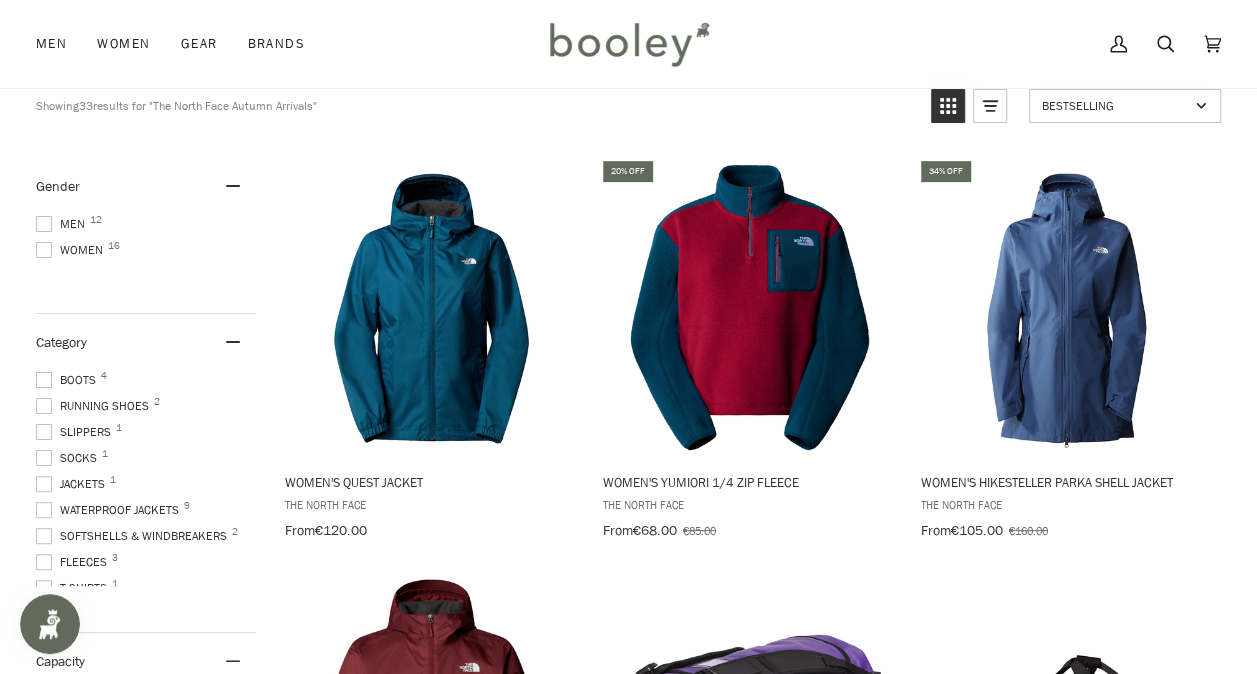click at bounding box center (44, 224) 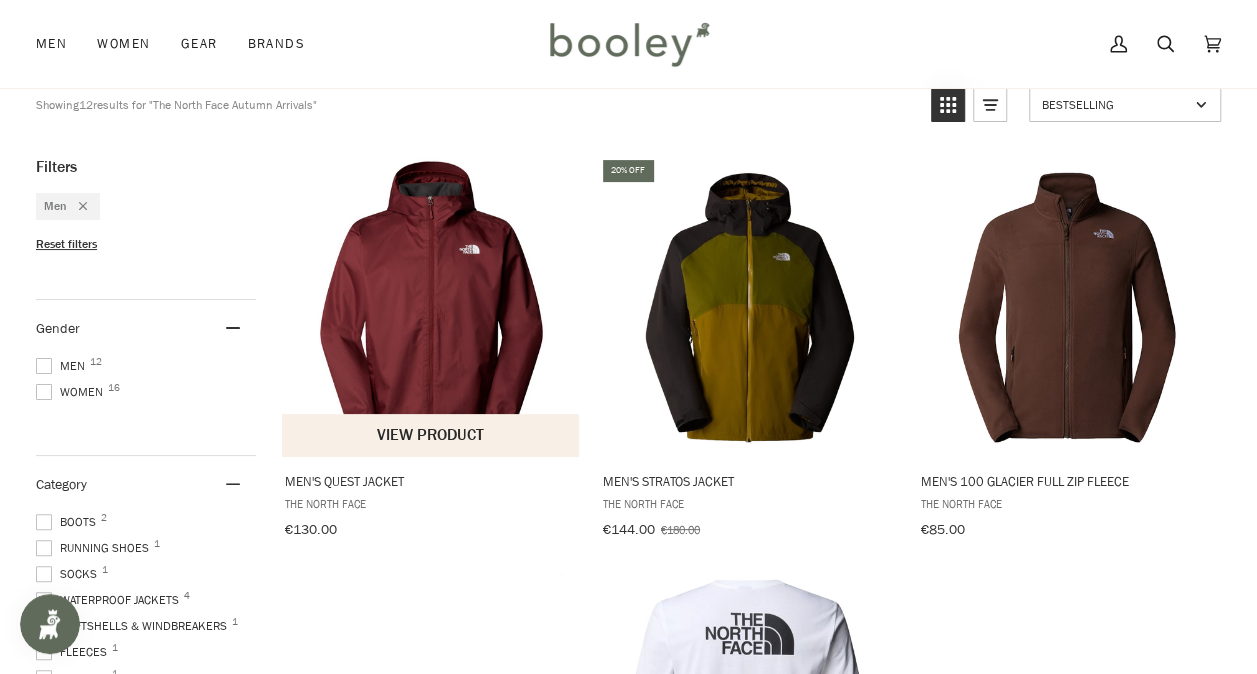 scroll, scrollTop: 200, scrollLeft: 0, axis: vertical 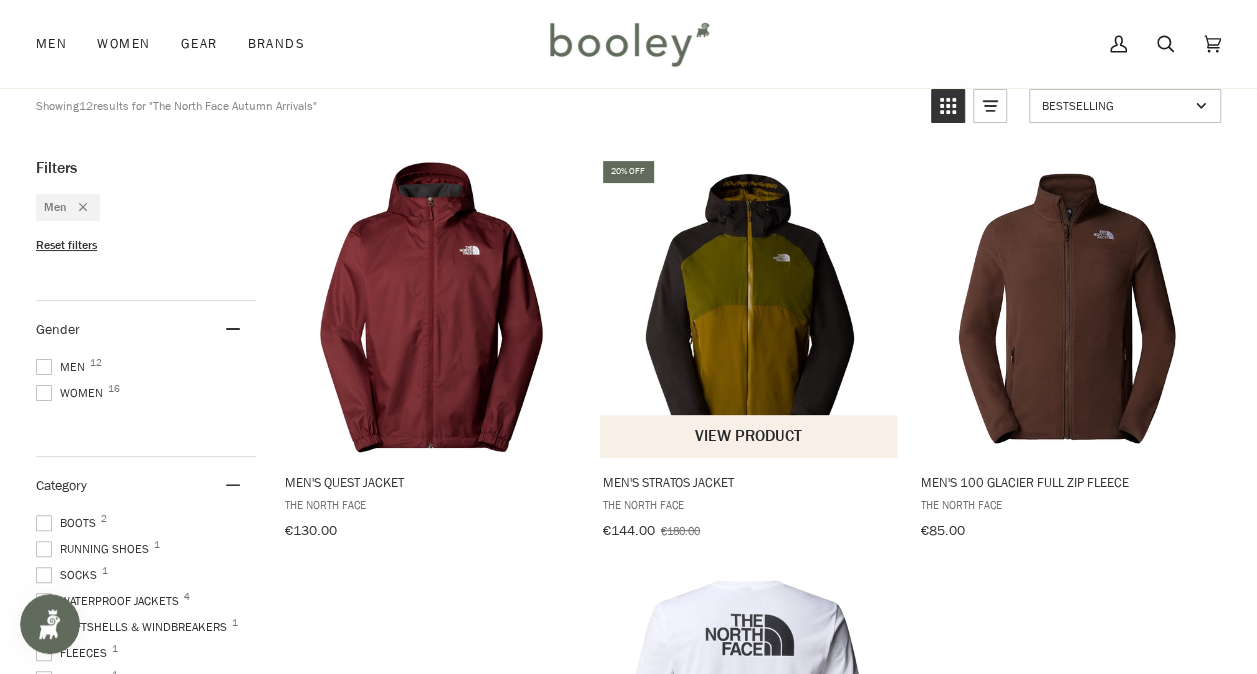 click at bounding box center (749, 307) 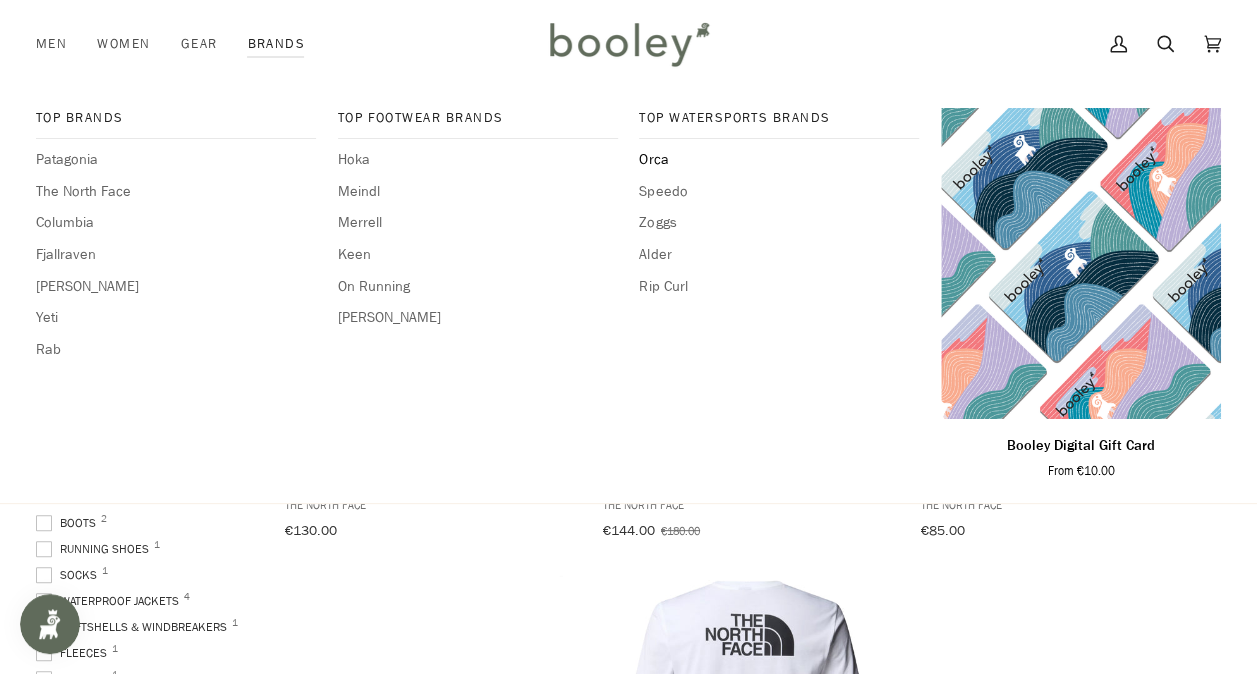 click on "Orca" at bounding box center [779, 160] 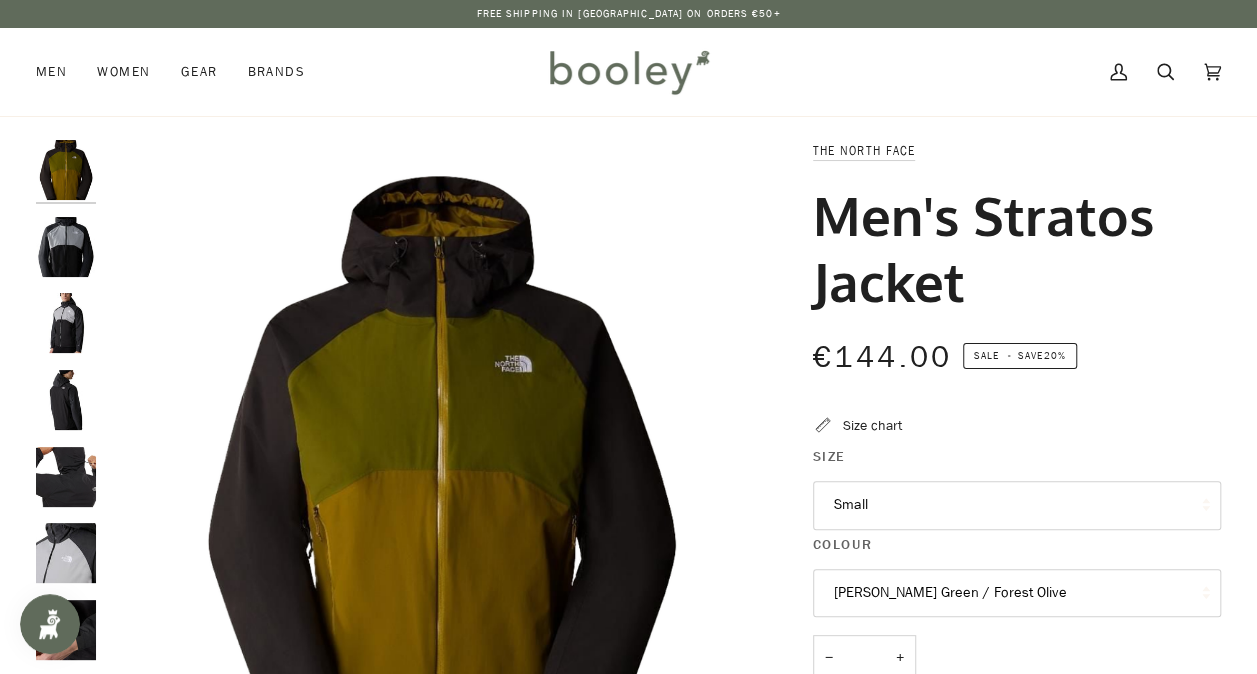 scroll, scrollTop: 0, scrollLeft: 0, axis: both 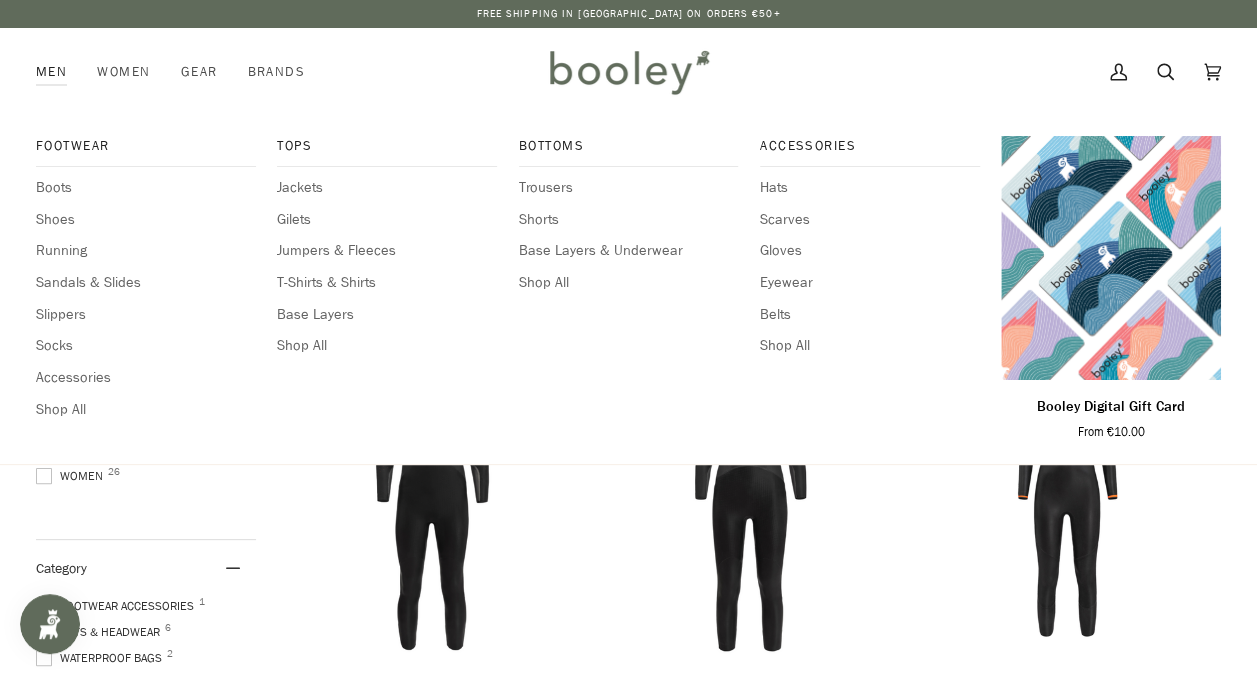click on "Men" at bounding box center [59, 72] 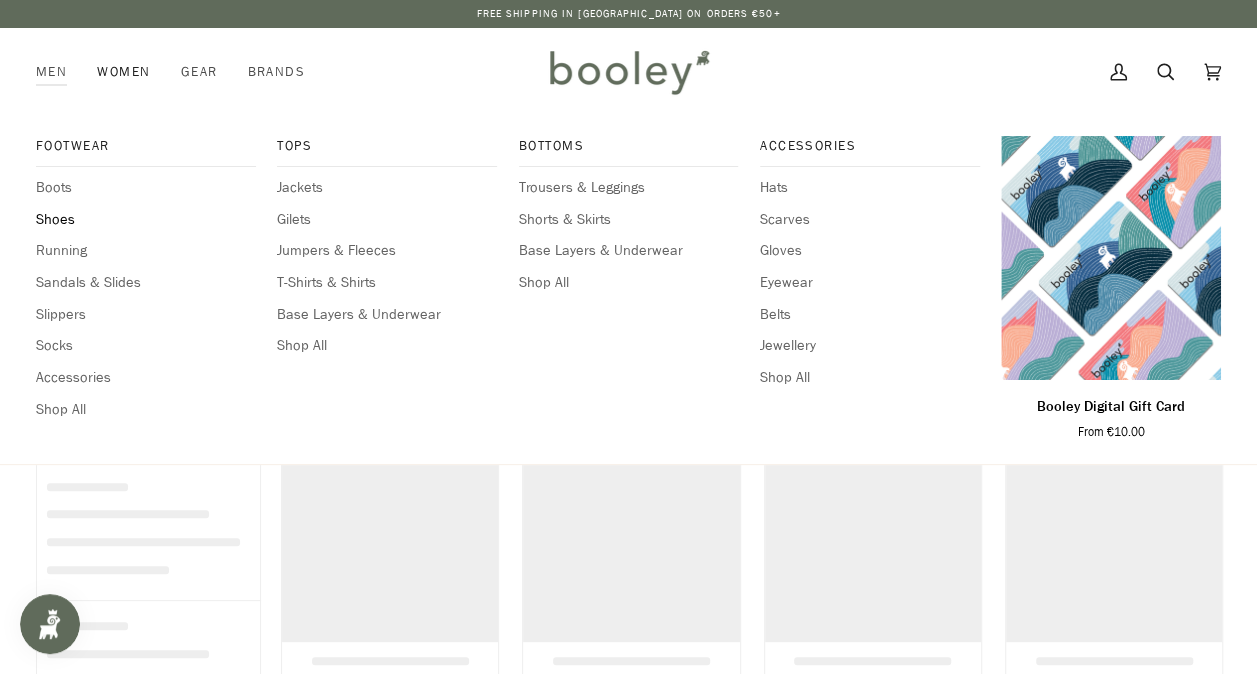 scroll, scrollTop: 0, scrollLeft: 0, axis: both 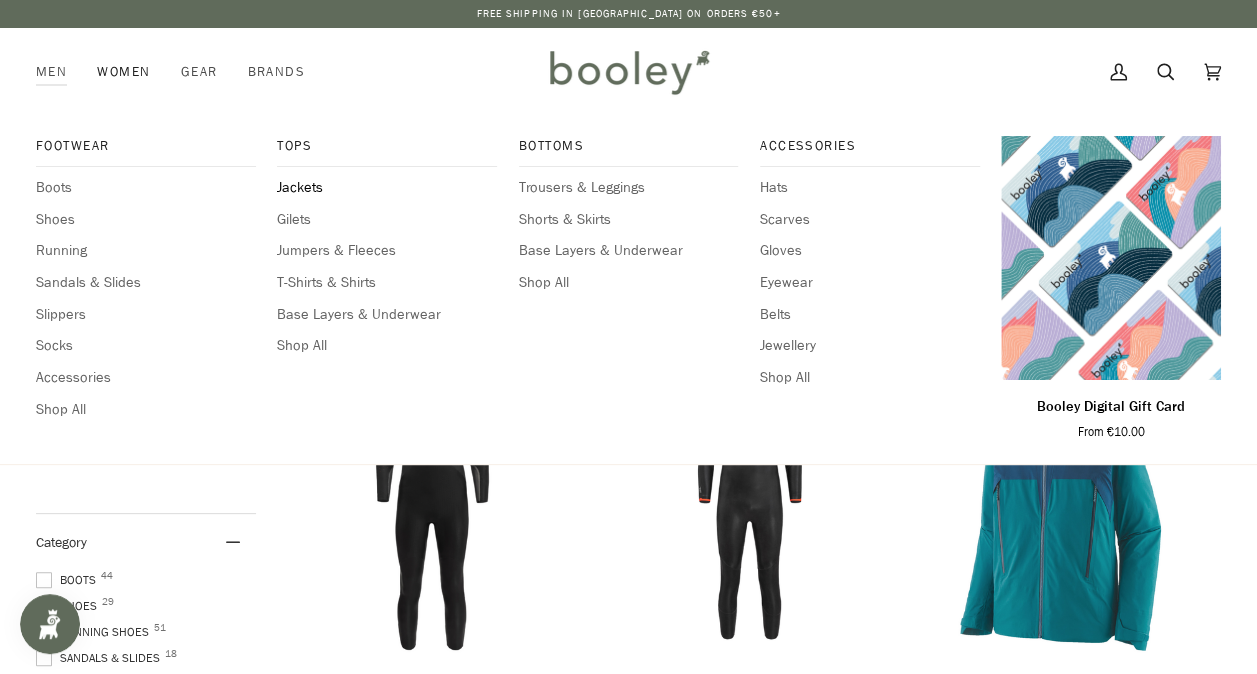 click on "Jackets" at bounding box center [387, 188] 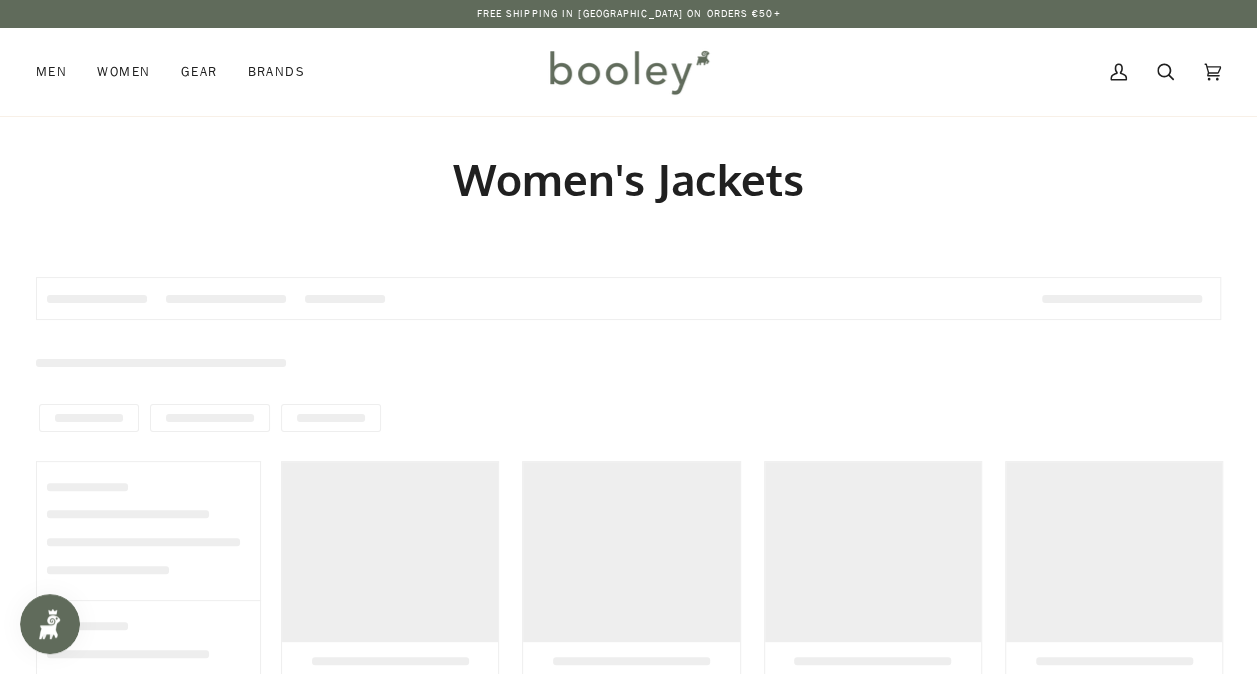 scroll, scrollTop: 0, scrollLeft: 0, axis: both 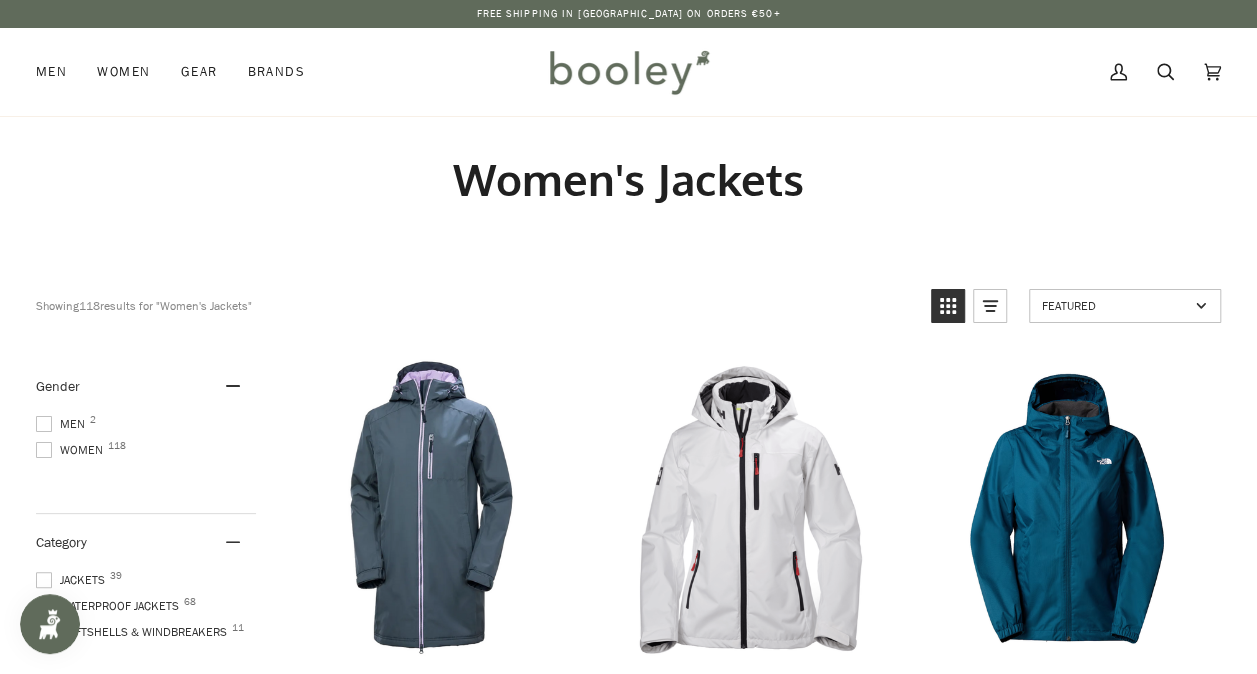 click at bounding box center (44, 424) 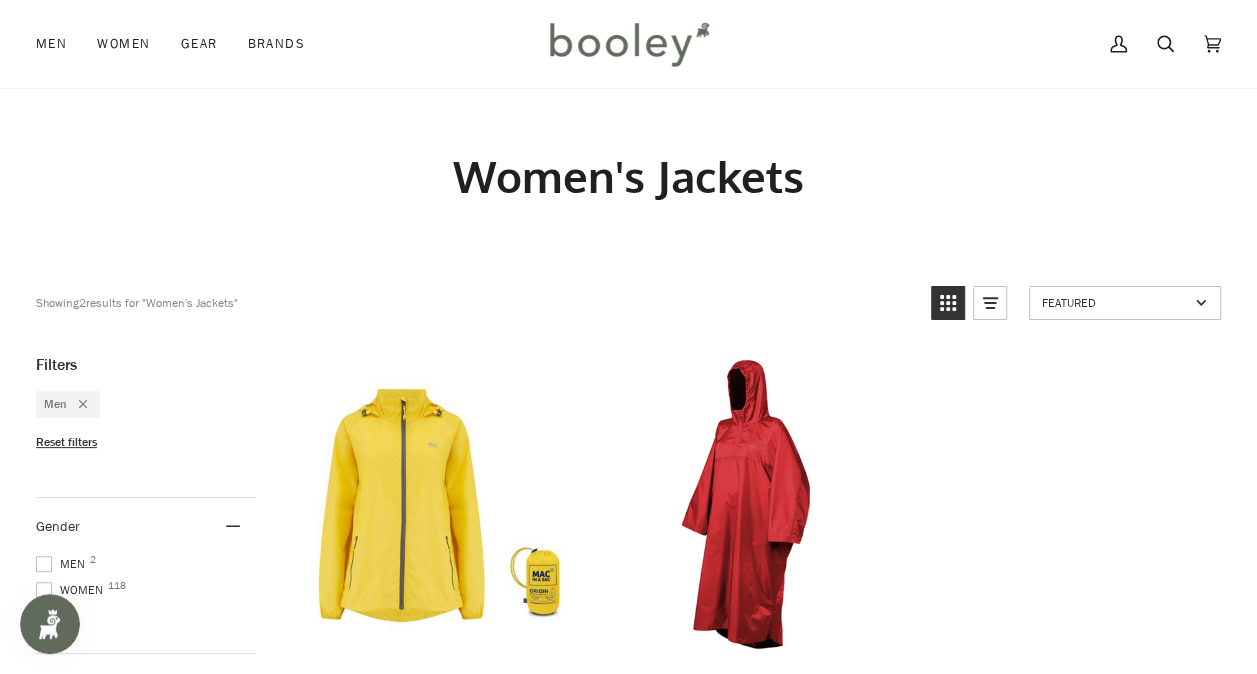 scroll, scrollTop: 0, scrollLeft: 0, axis: both 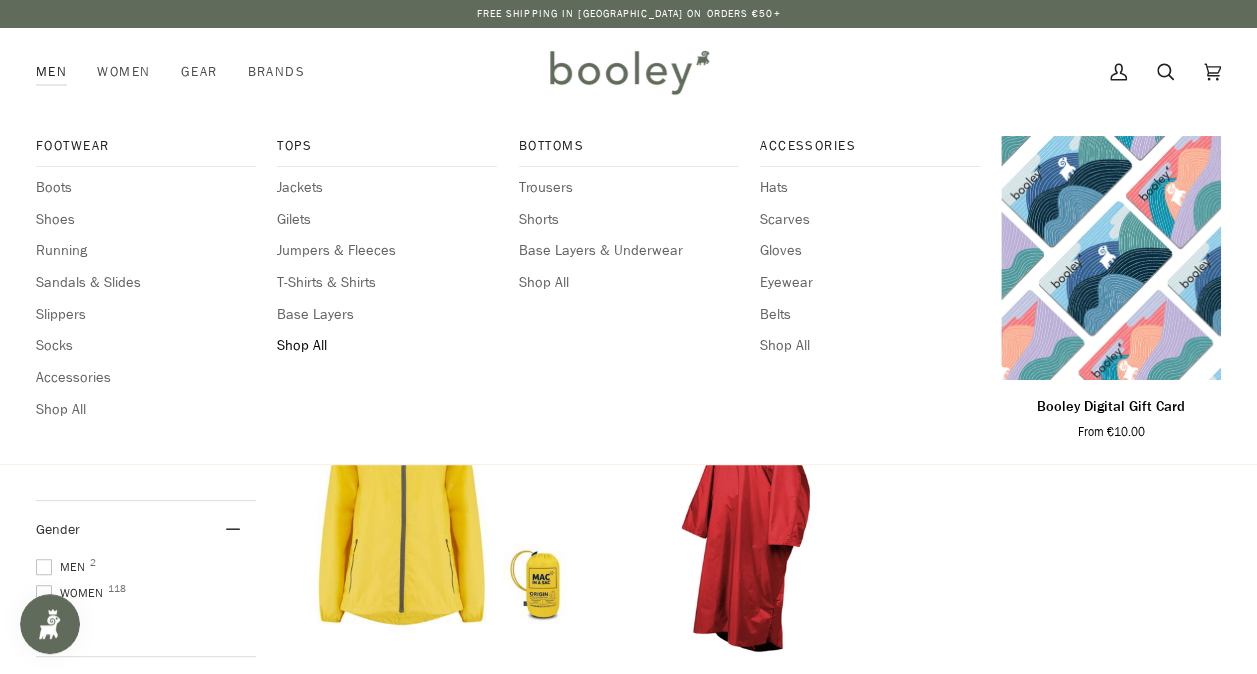 click on "Shop All" at bounding box center [387, 346] 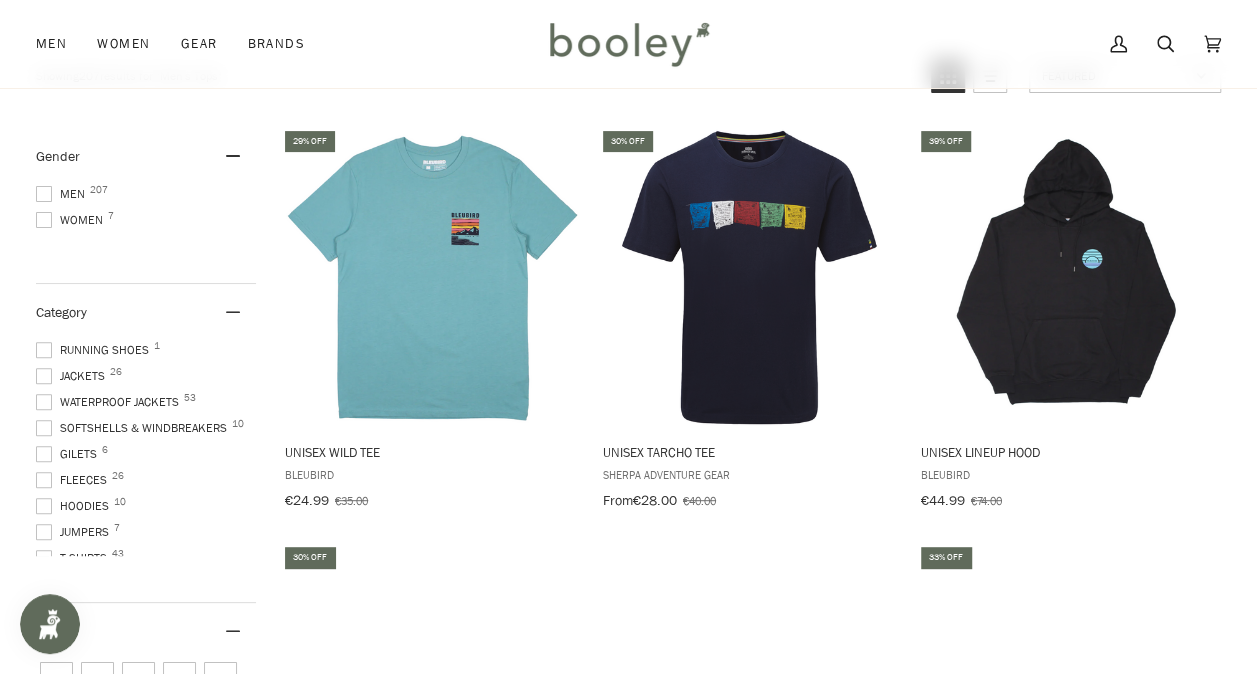 scroll, scrollTop: 200, scrollLeft: 0, axis: vertical 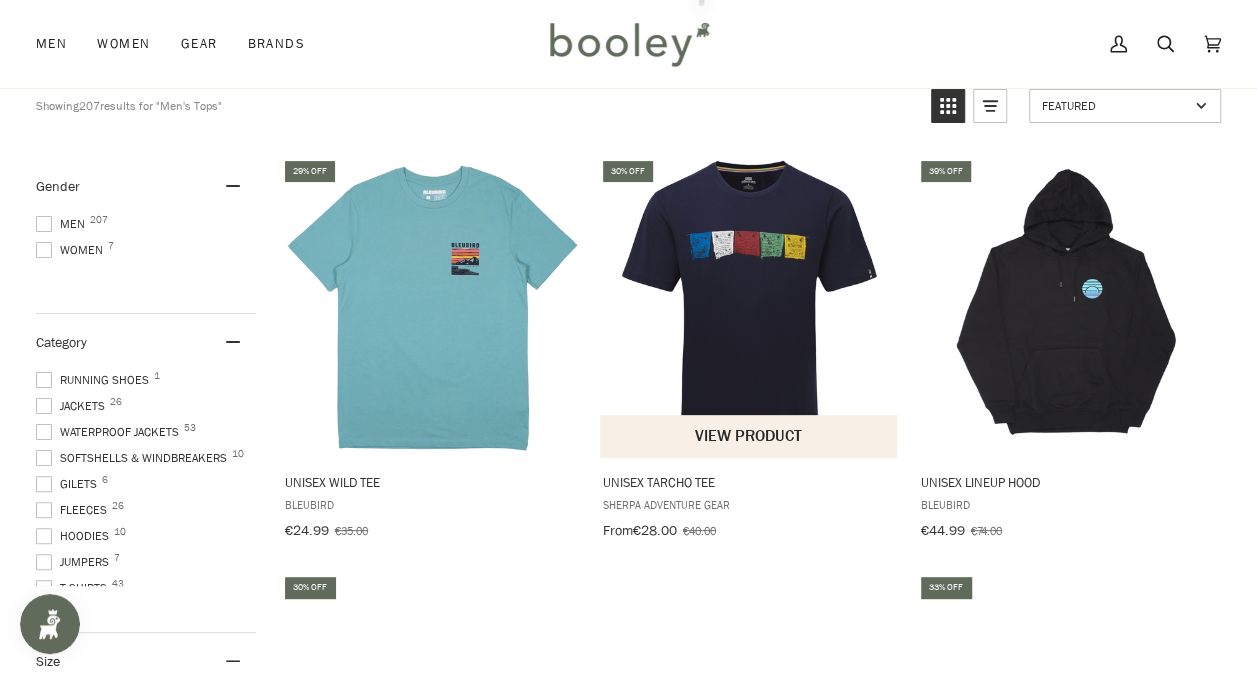click at bounding box center [749, 307] 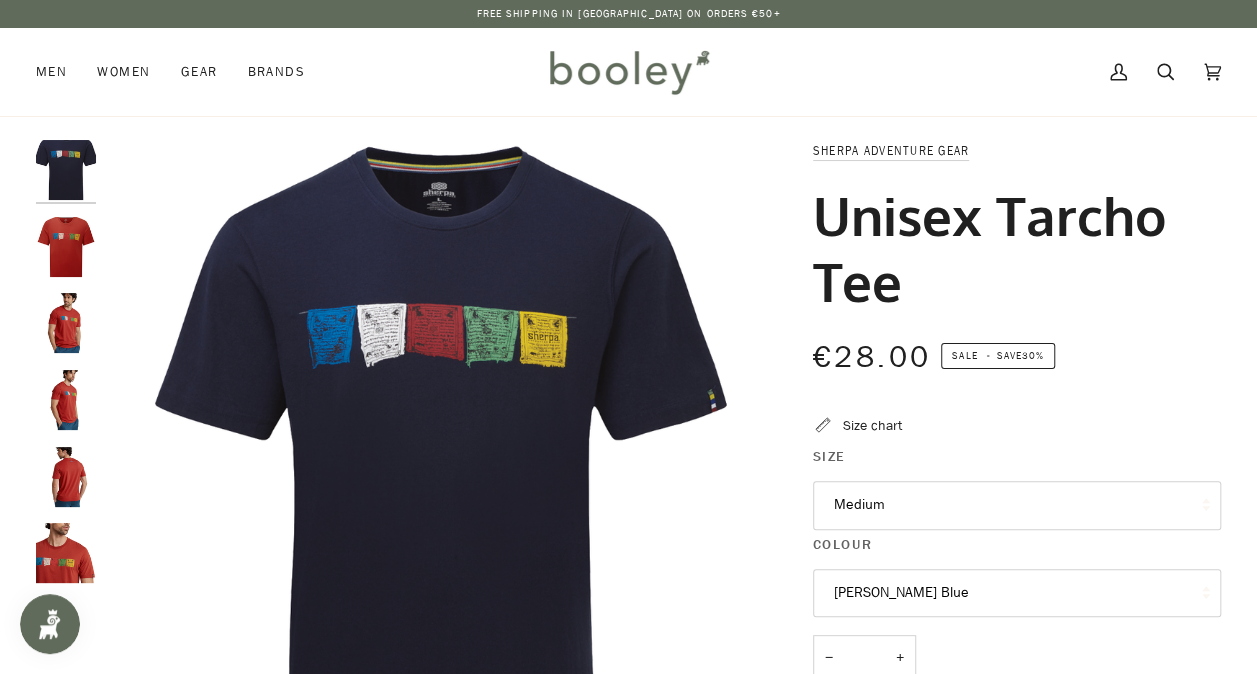 scroll, scrollTop: 0, scrollLeft: 0, axis: both 